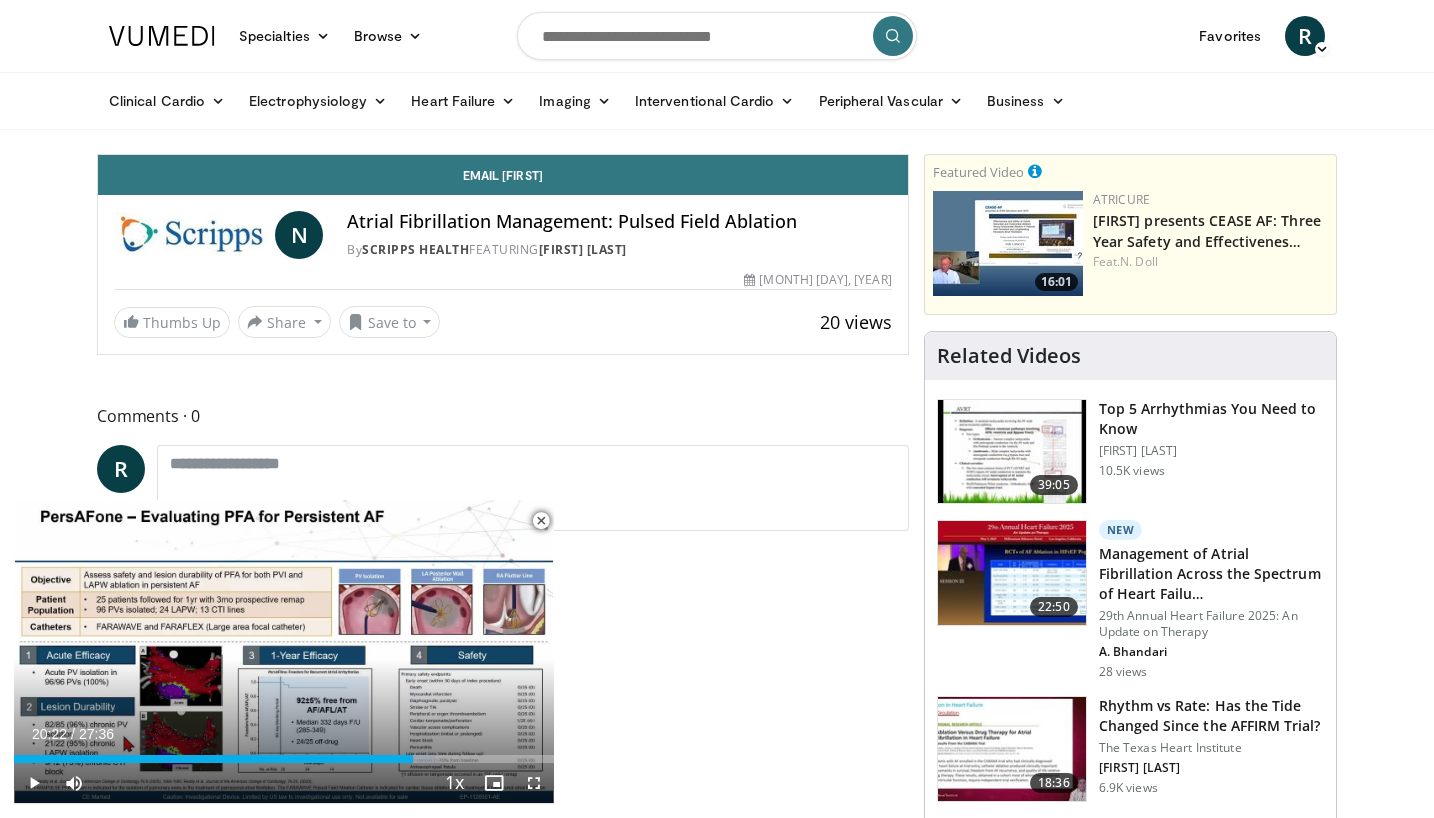 scroll, scrollTop: 244, scrollLeft: 0, axis: vertical 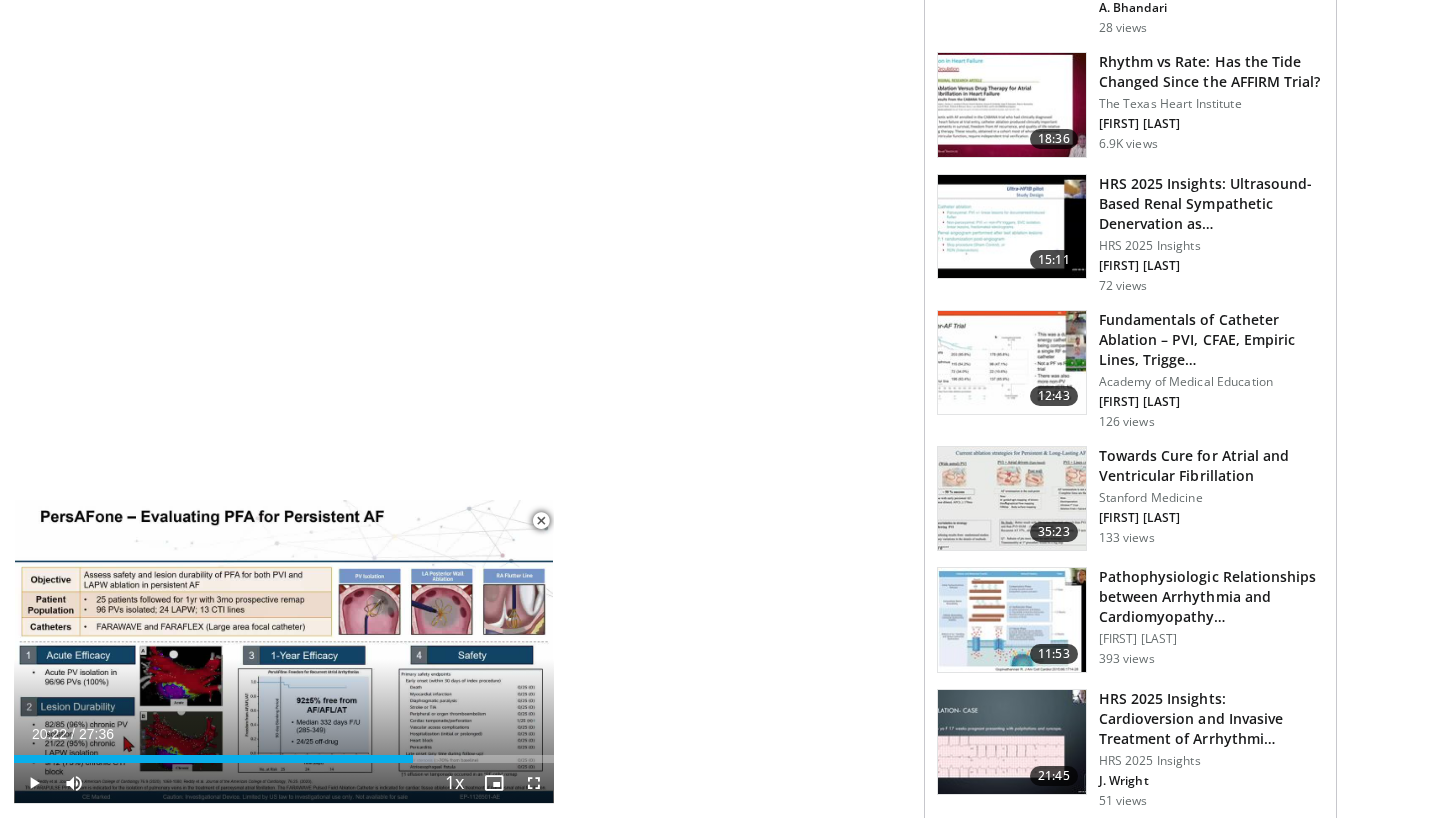 click at bounding box center [1012, 499] 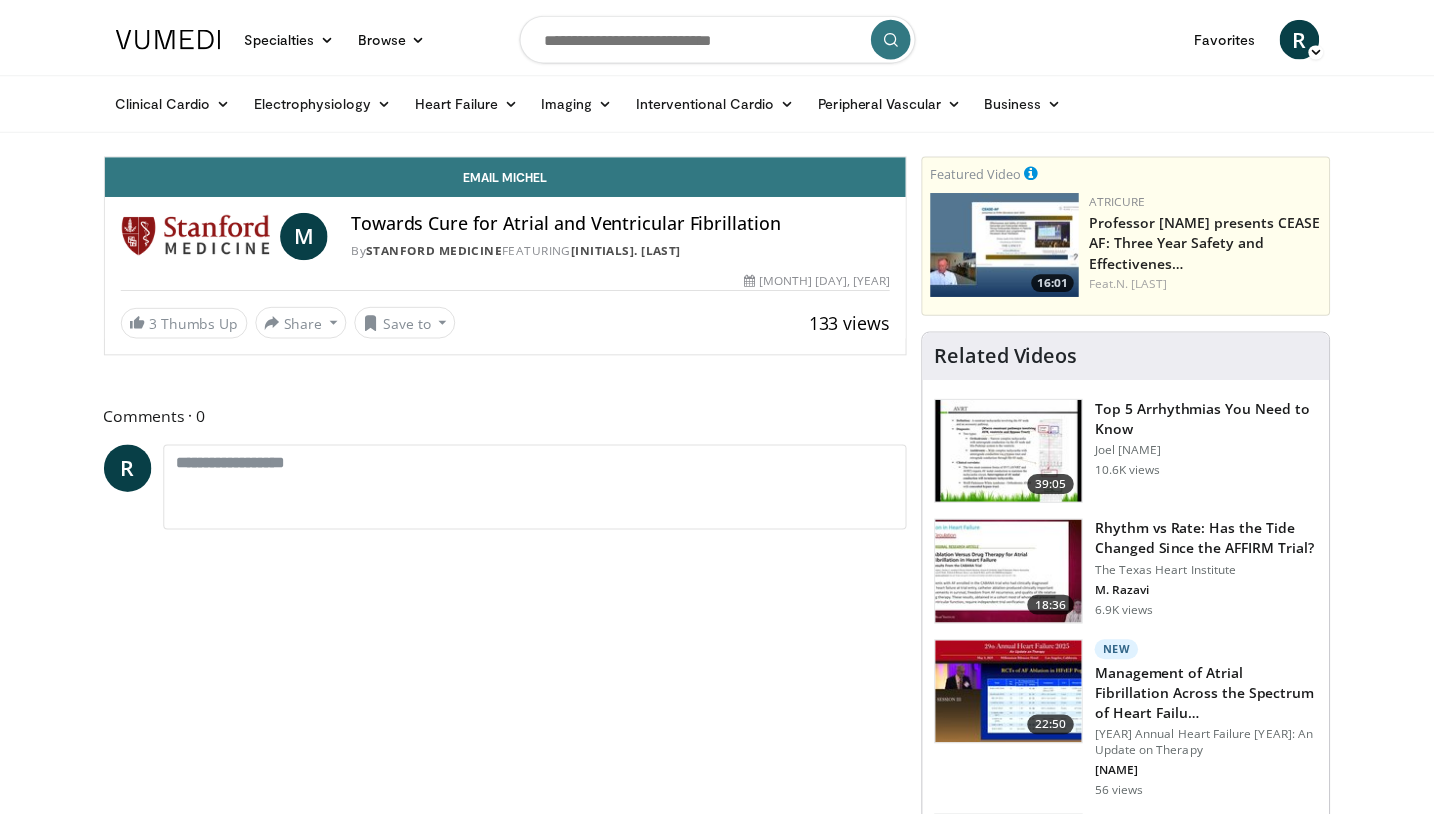 scroll, scrollTop: 0, scrollLeft: 0, axis: both 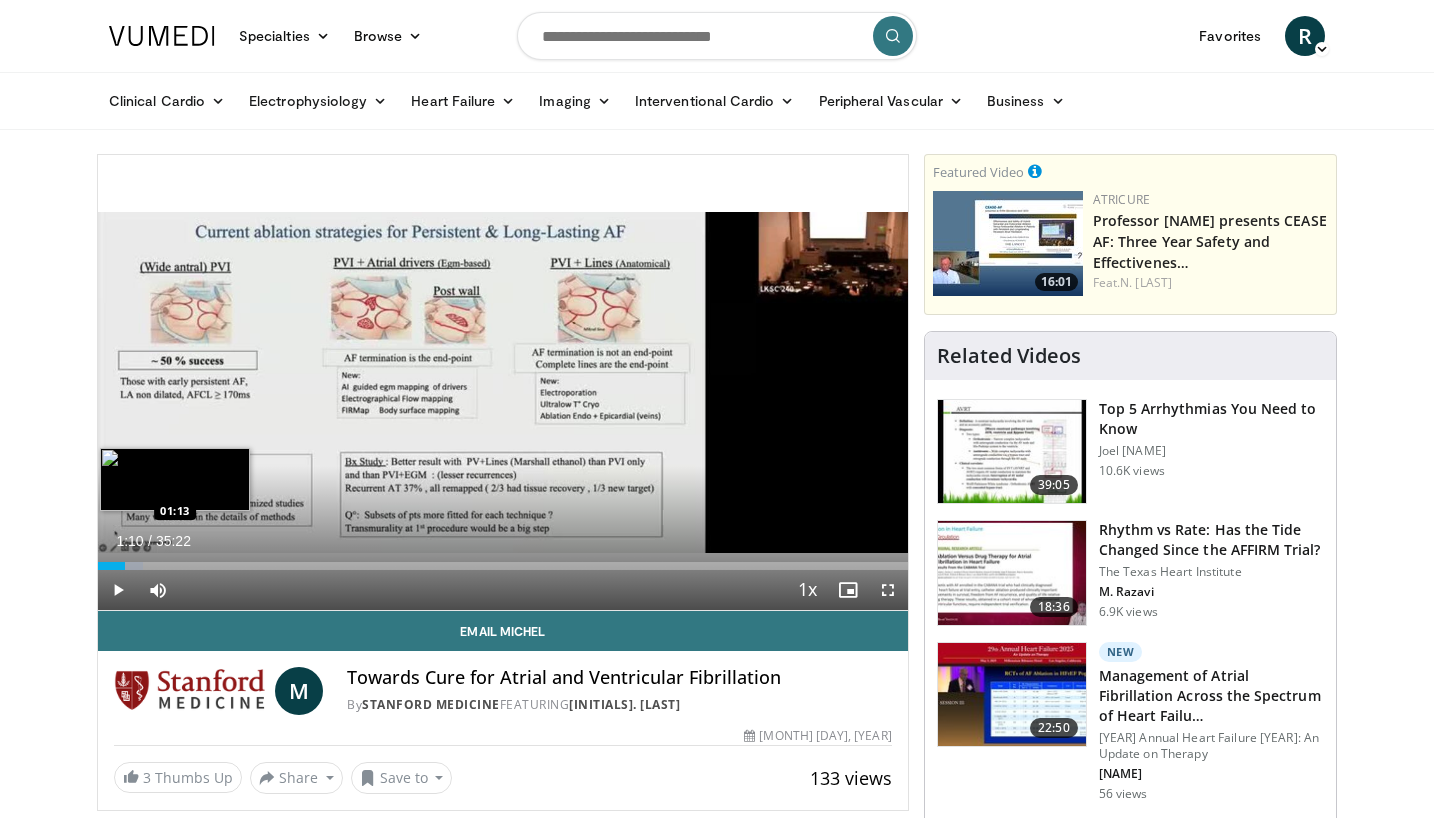 click at bounding box center [124, 566] 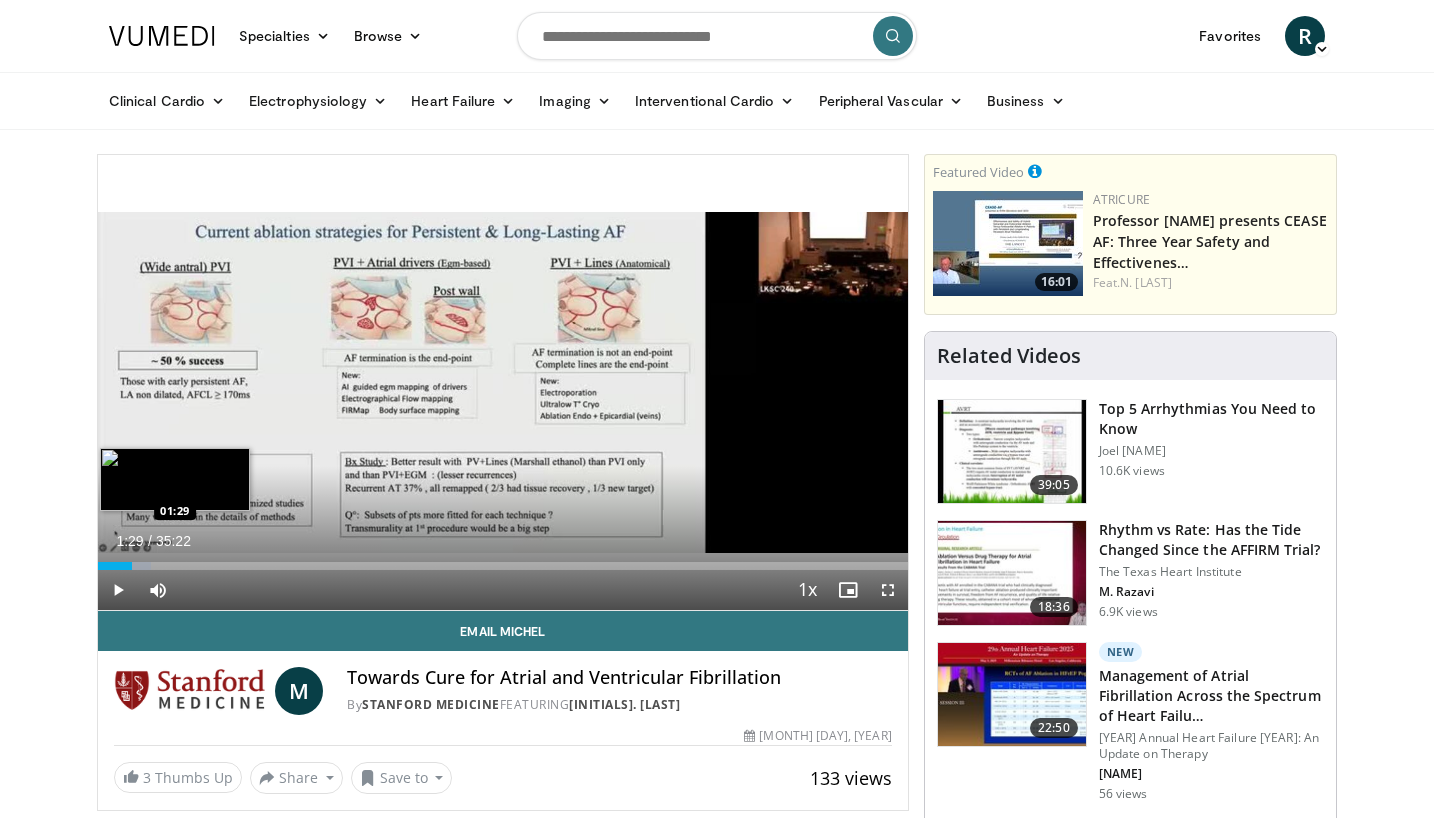 click at bounding box center [132, 566] 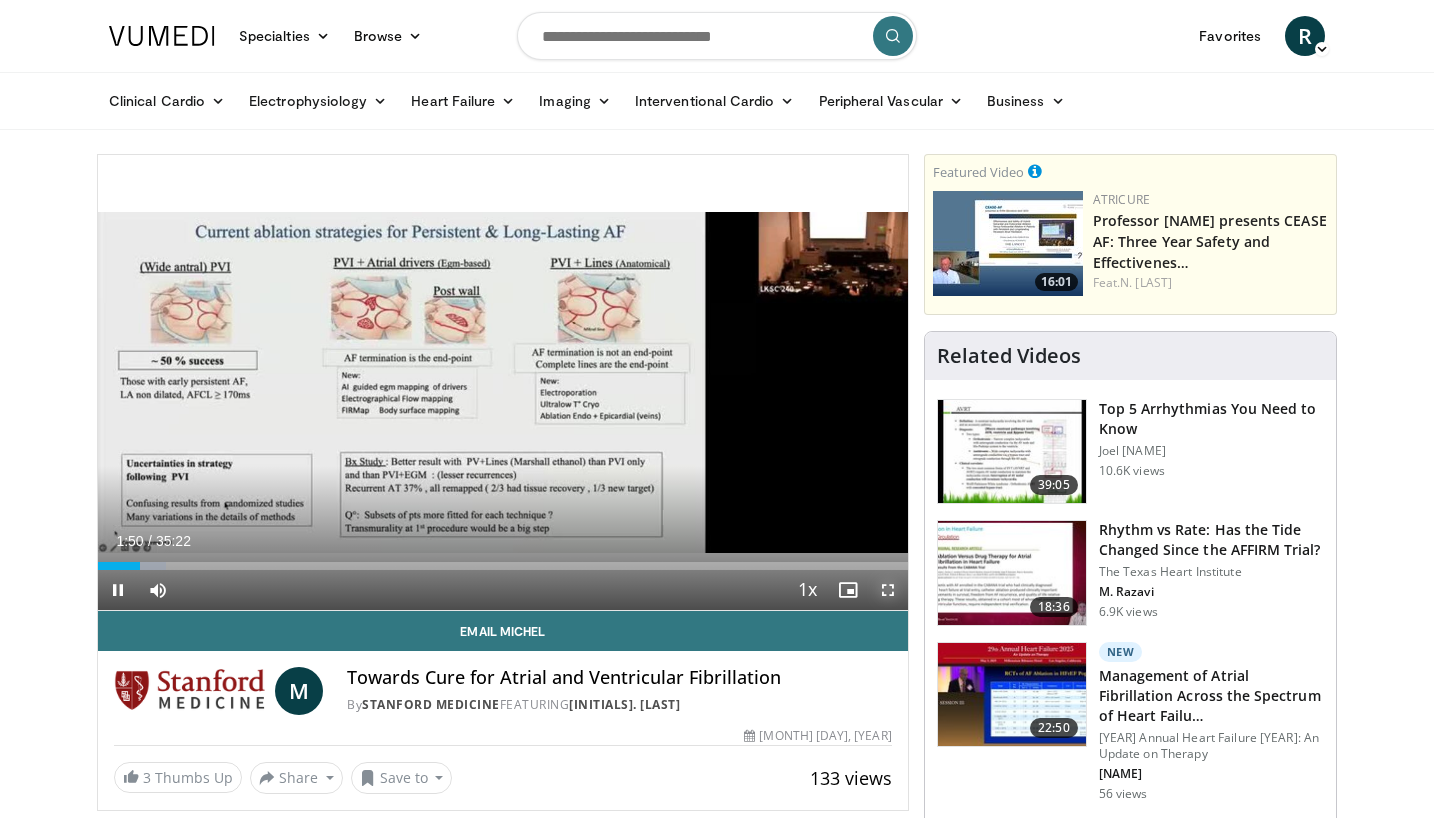 click at bounding box center [888, 590] 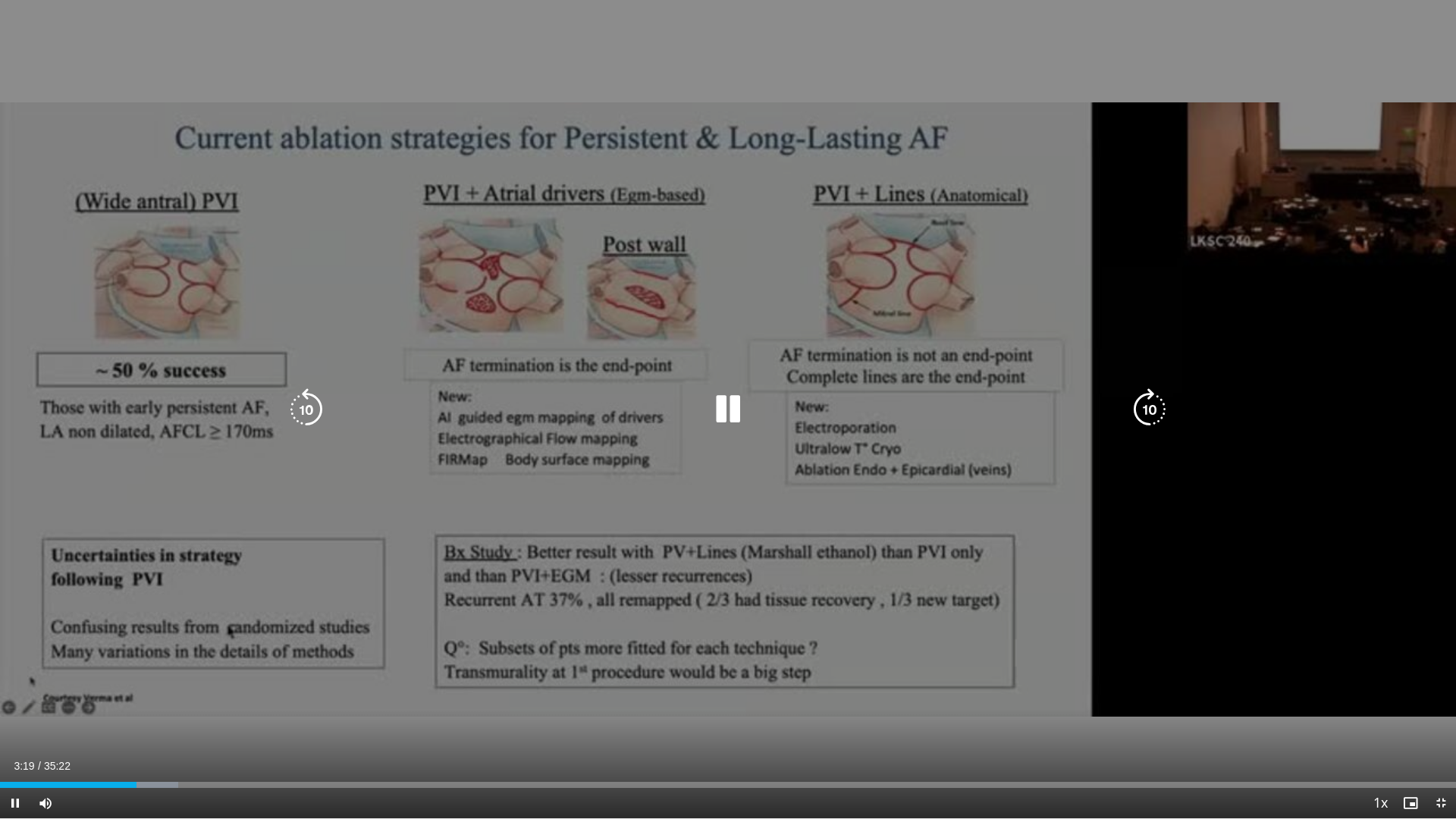 click on "10 seconds
Tap to unmute" at bounding box center [728, 409] 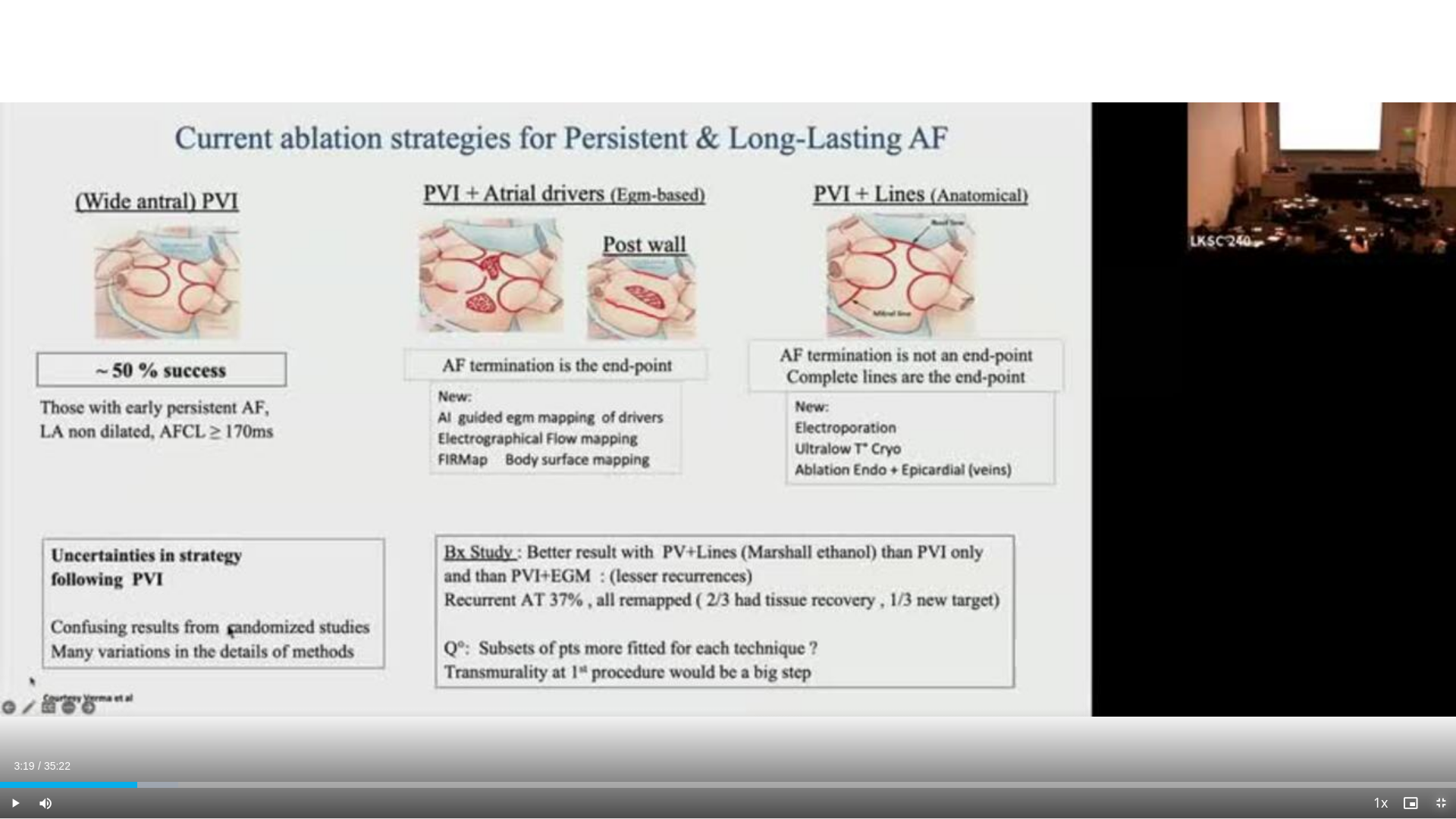 click at bounding box center (1441, 803) 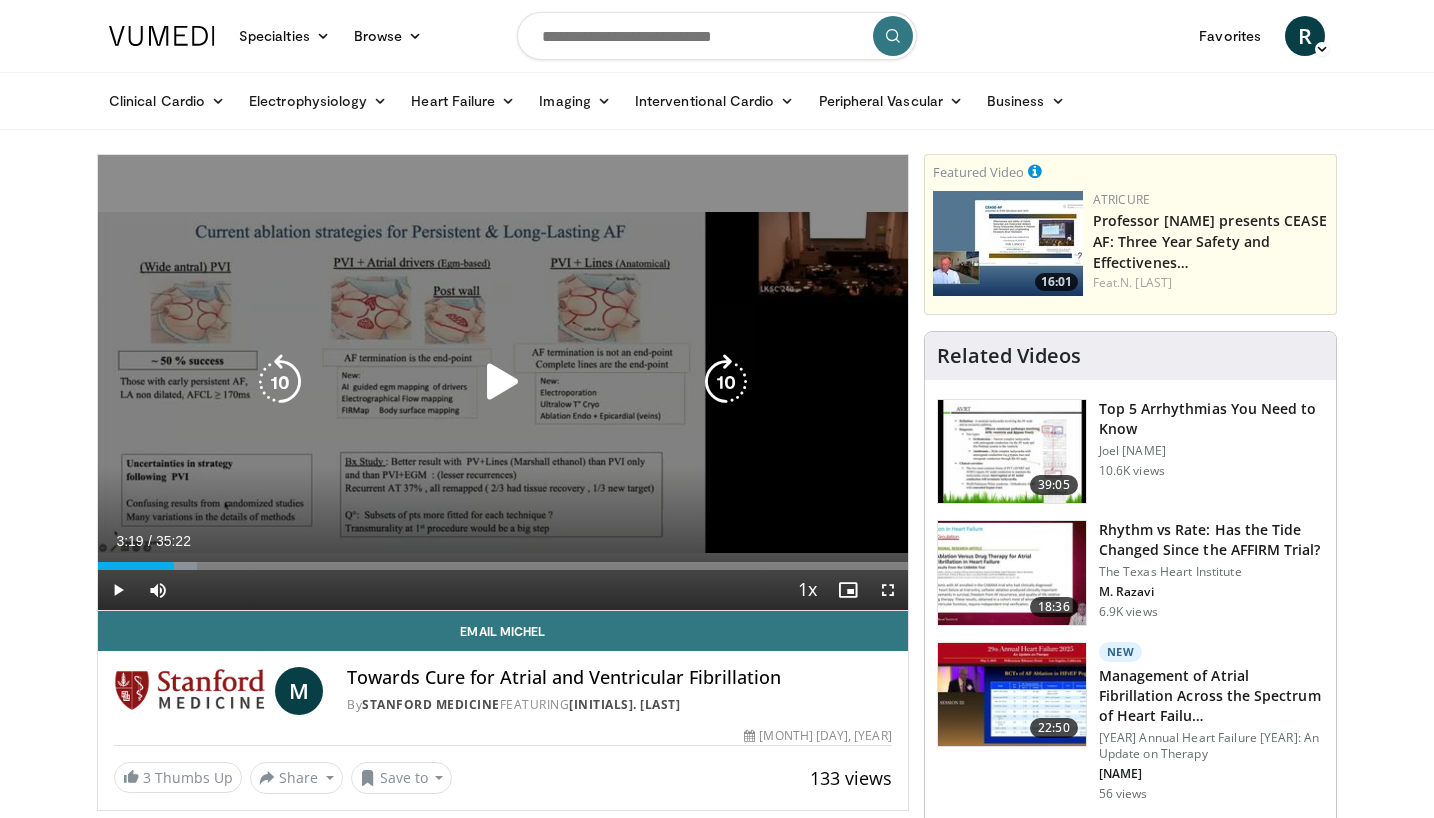 click on "10 seconds
Tap to unmute" at bounding box center [503, 382] 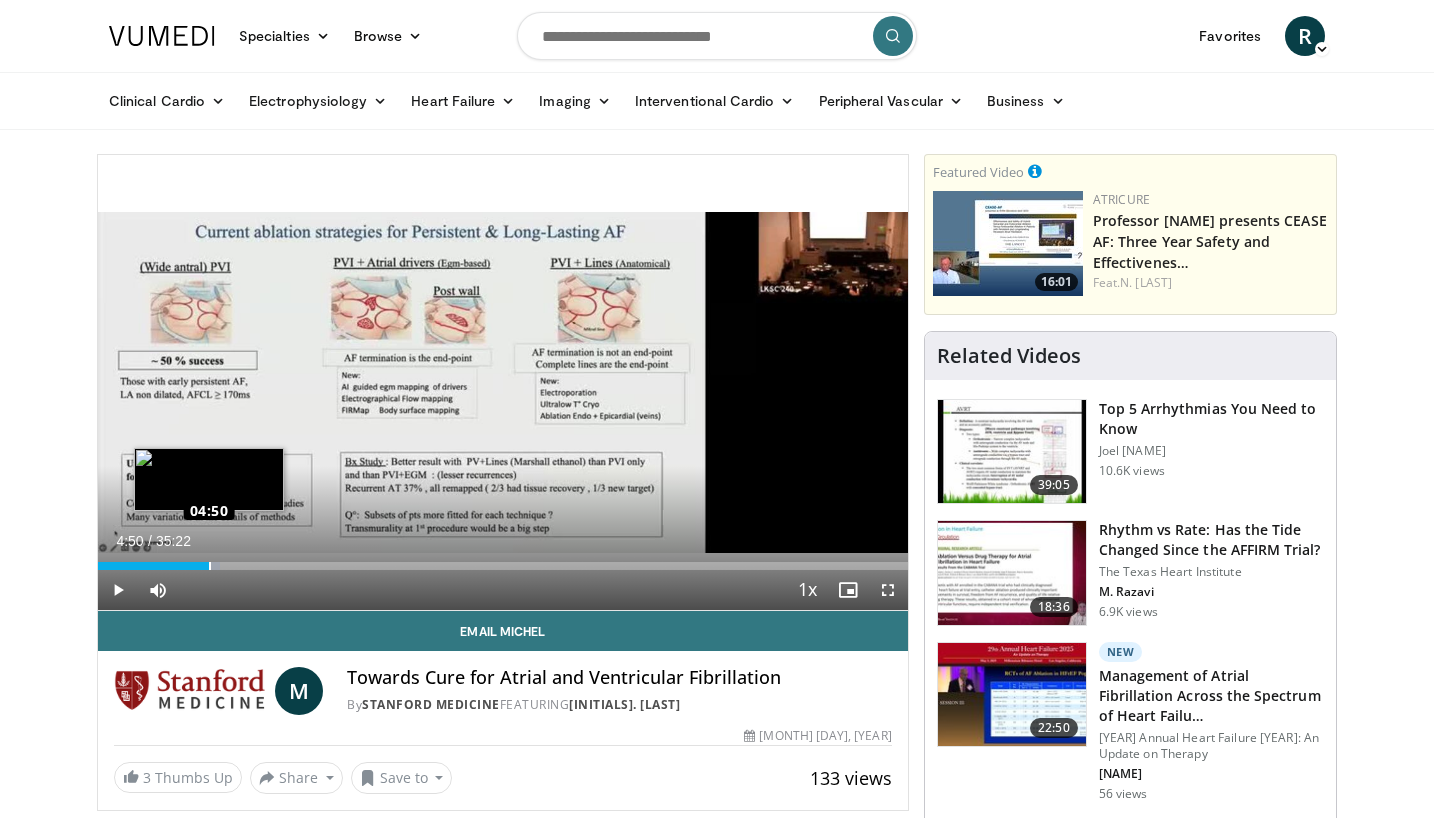 click on "Loaded :  15.08% 04:18 04:50" at bounding box center [503, 566] 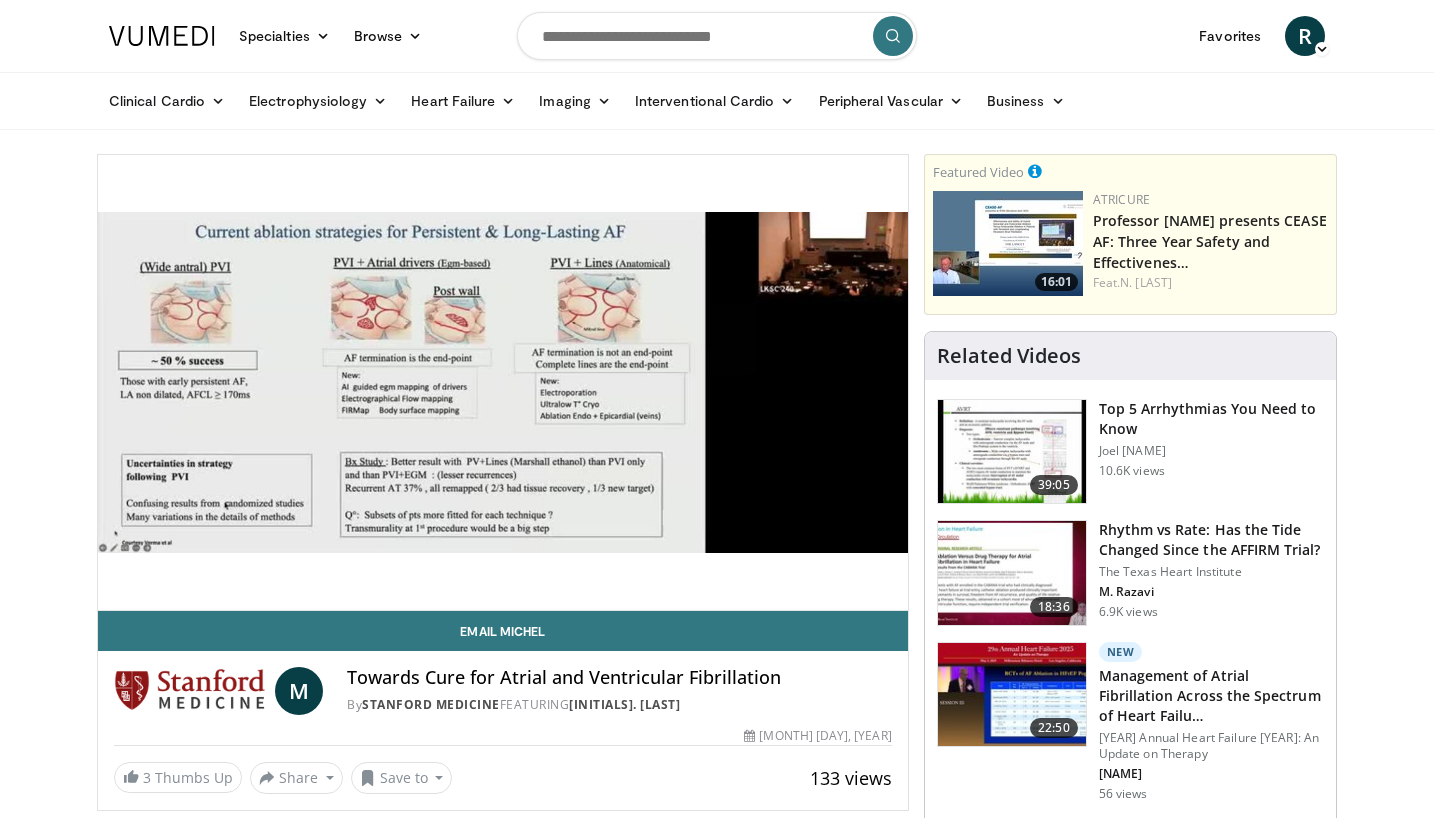 click on "**********" at bounding box center [503, 383] 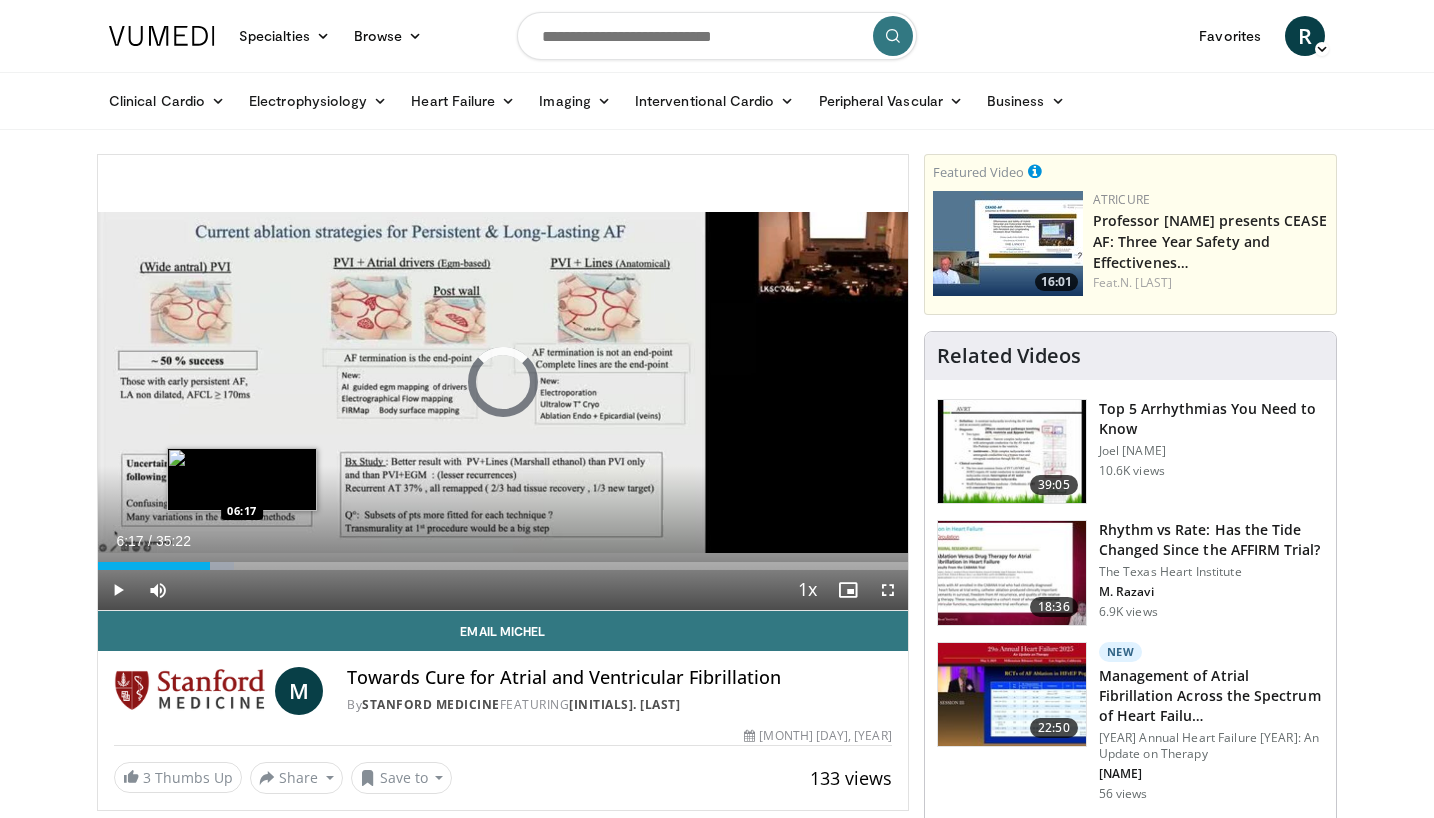 click on "Loaded :  16.83% 04:54 06:17" at bounding box center (503, 566) 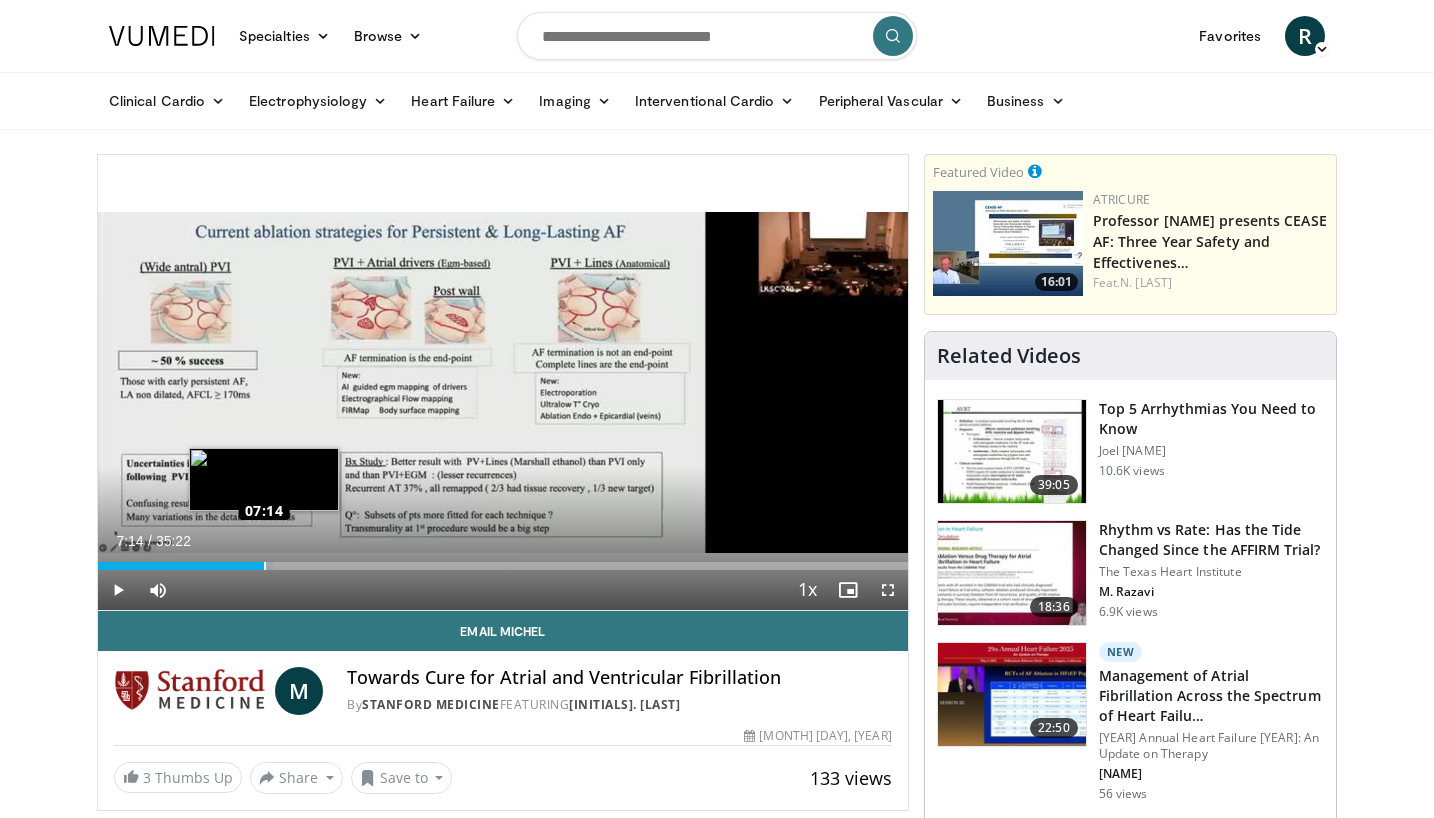 click on "Loaded :  21.68% 06:38 07:14" at bounding box center (503, 566) 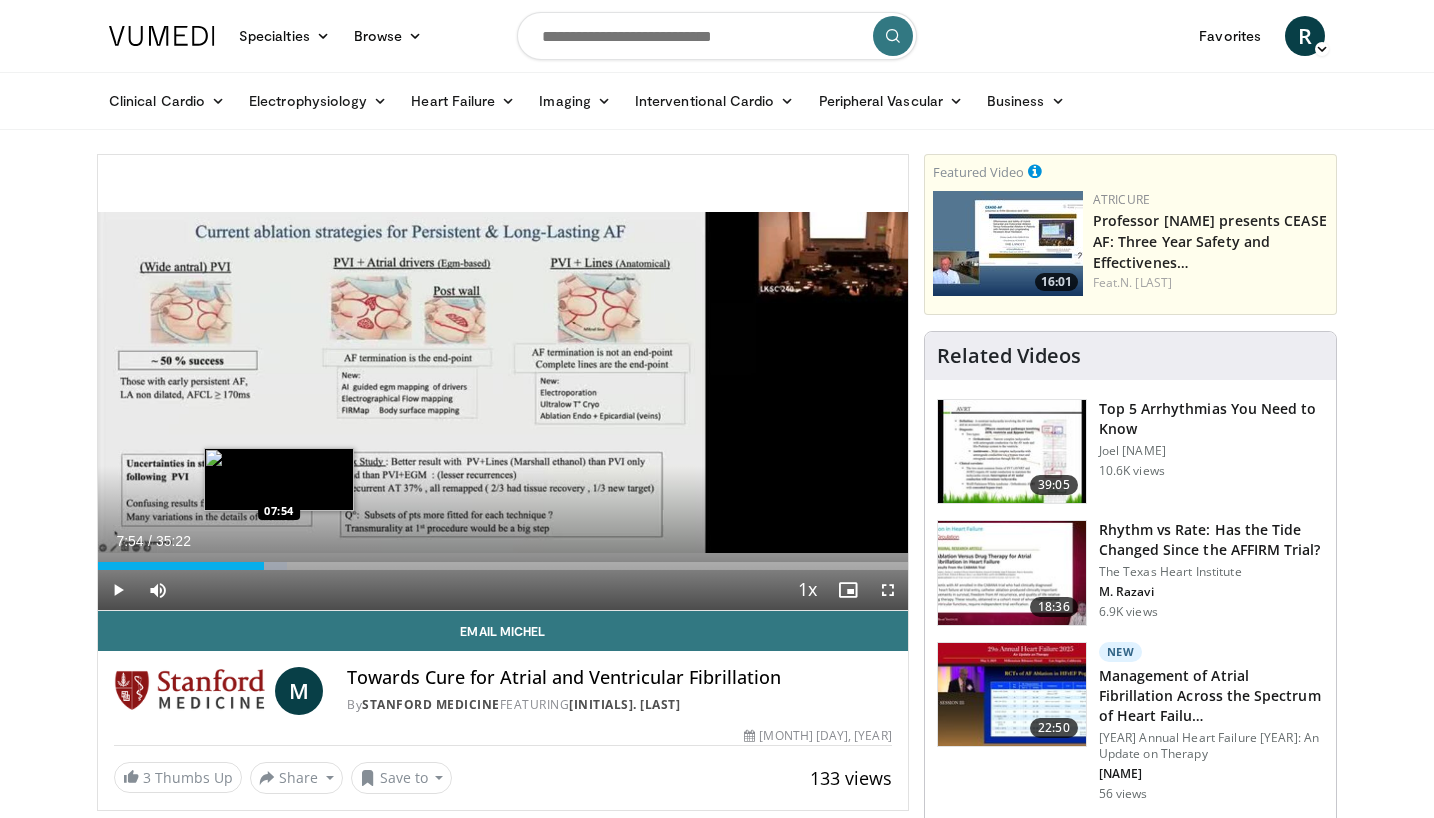 click at bounding box center [270, 566] 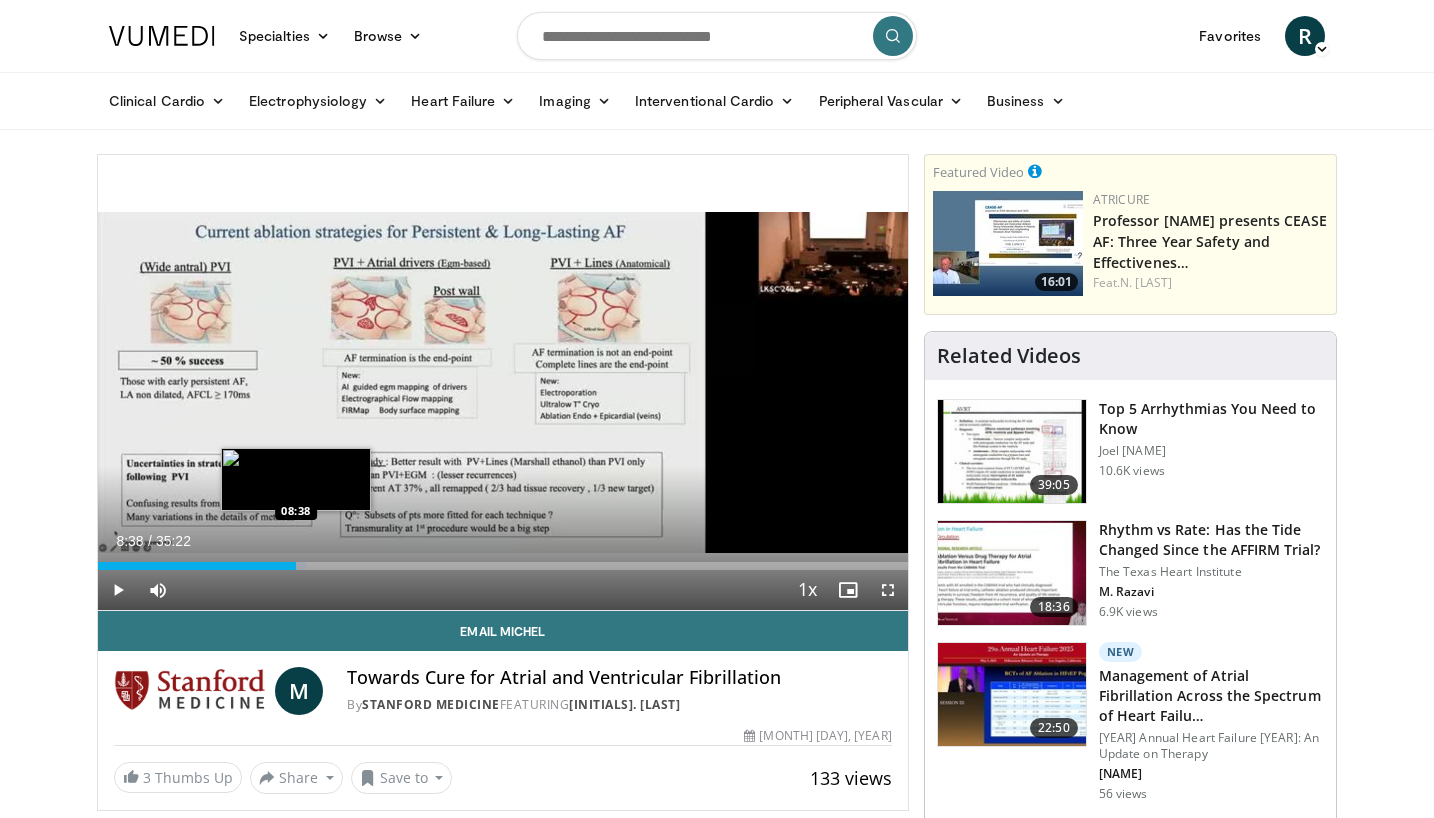 click on "Loaded :  25.71% 08:38 08:38" at bounding box center [503, 566] 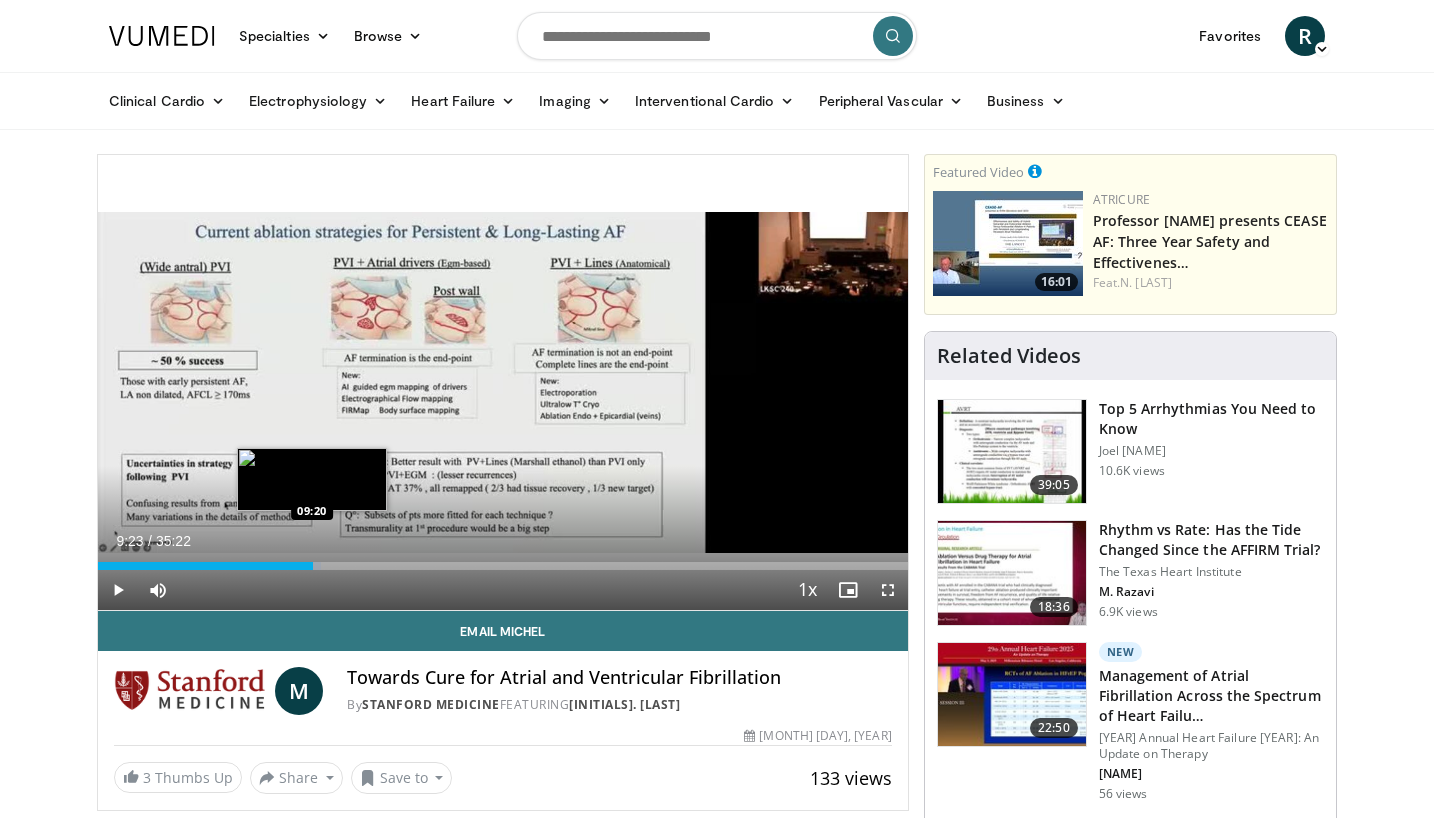 click on "Loaded :  27.58% 09:23 09:20" at bounding box center [503, 566] 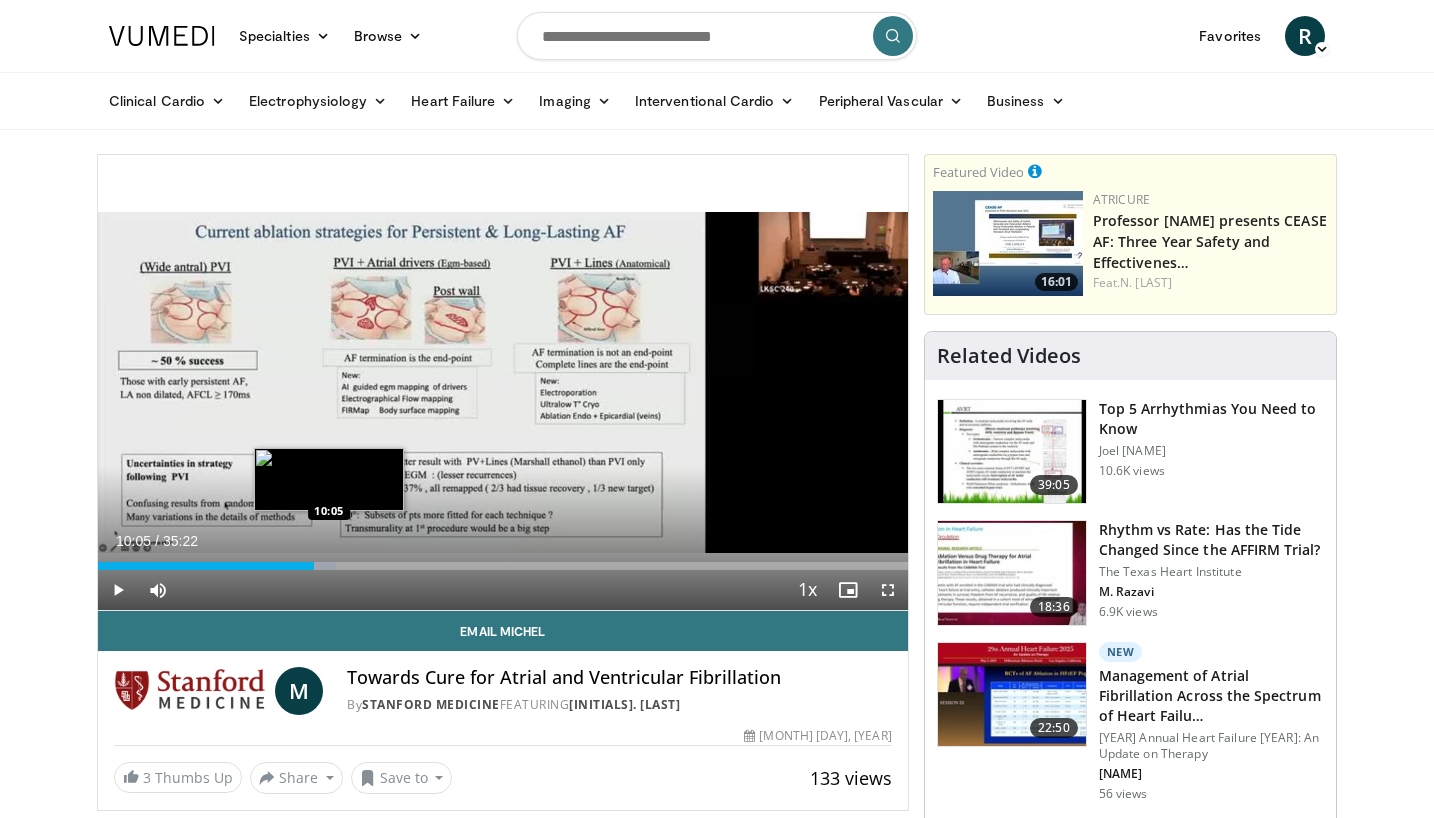click at bounding box center (319, 566) 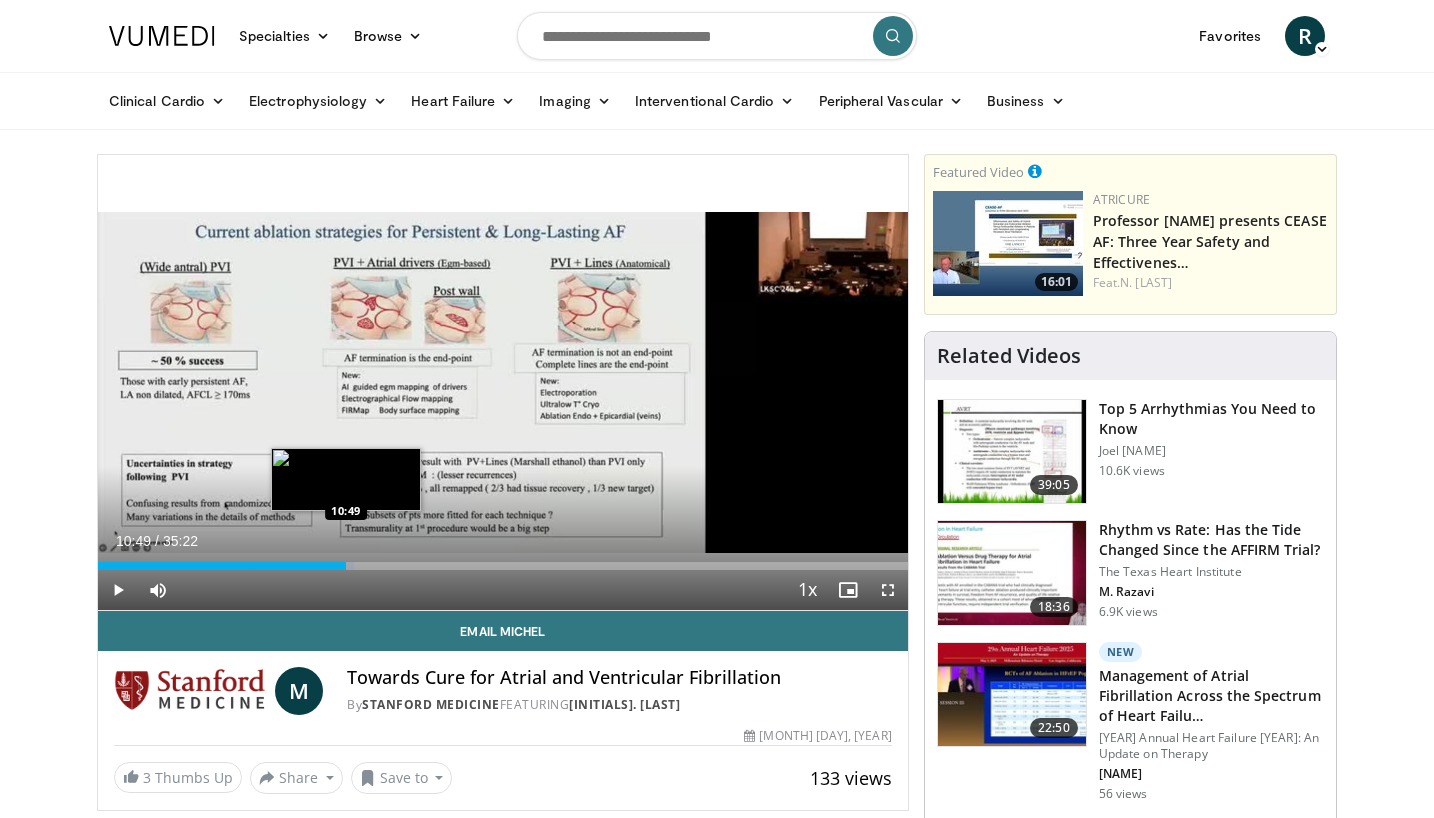 click at bounding box center [343, 566] 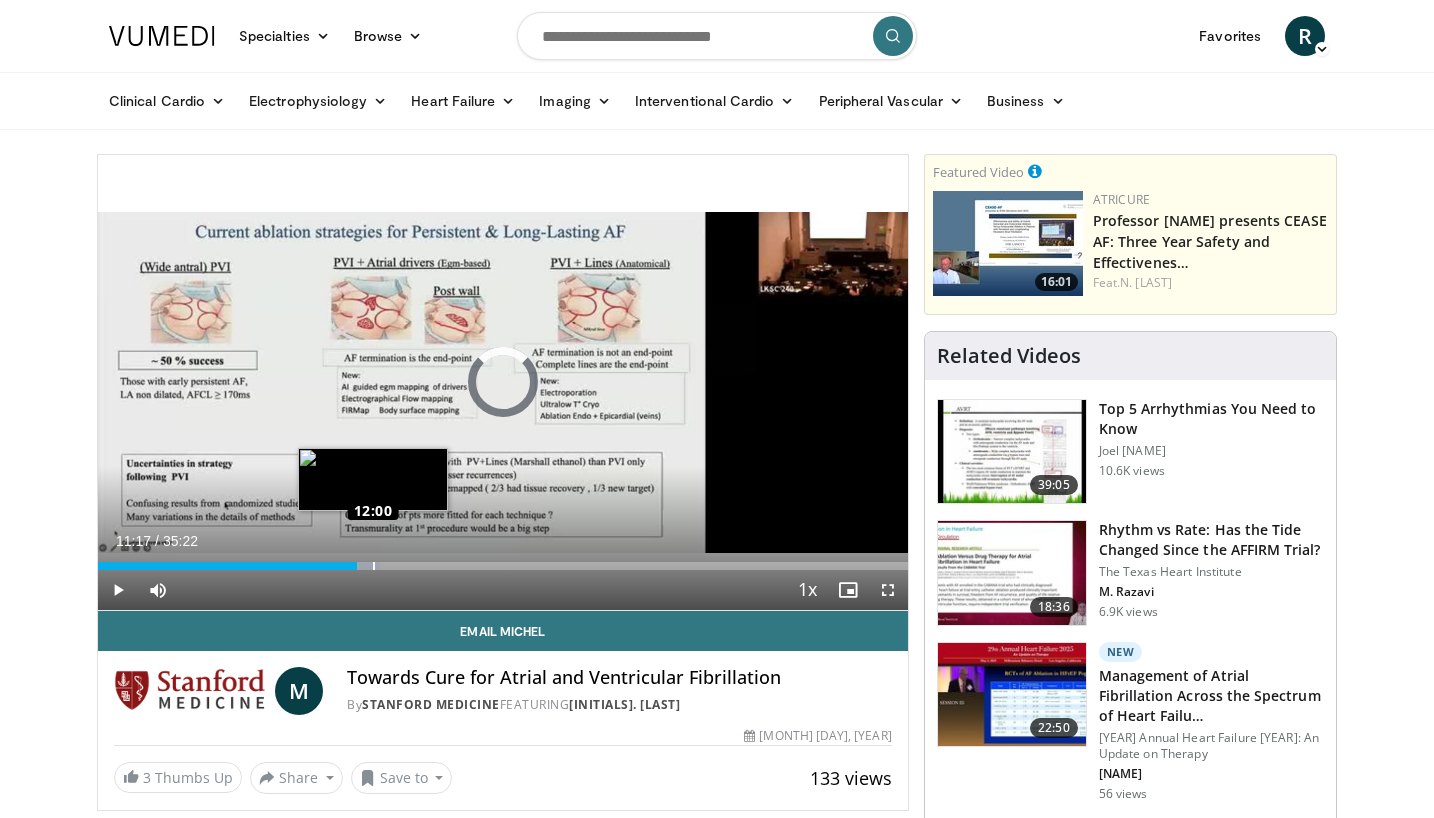 click on "Loaded :  34.87% 11:18 12:00" at bounding box center (503, 566) 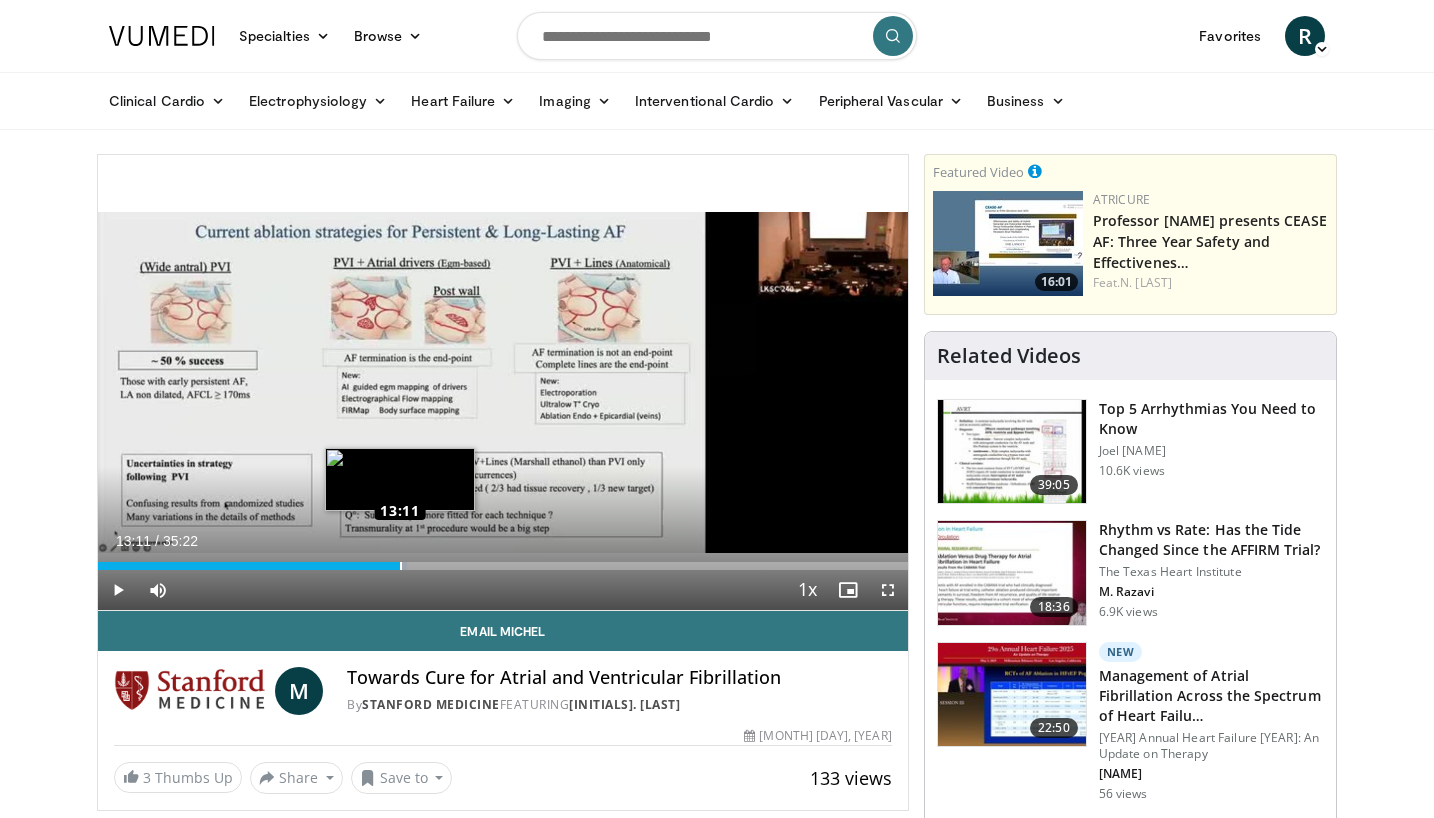 click on "Loaded :  38.17% 13:08 13:11" at bounding box center (503, 566) 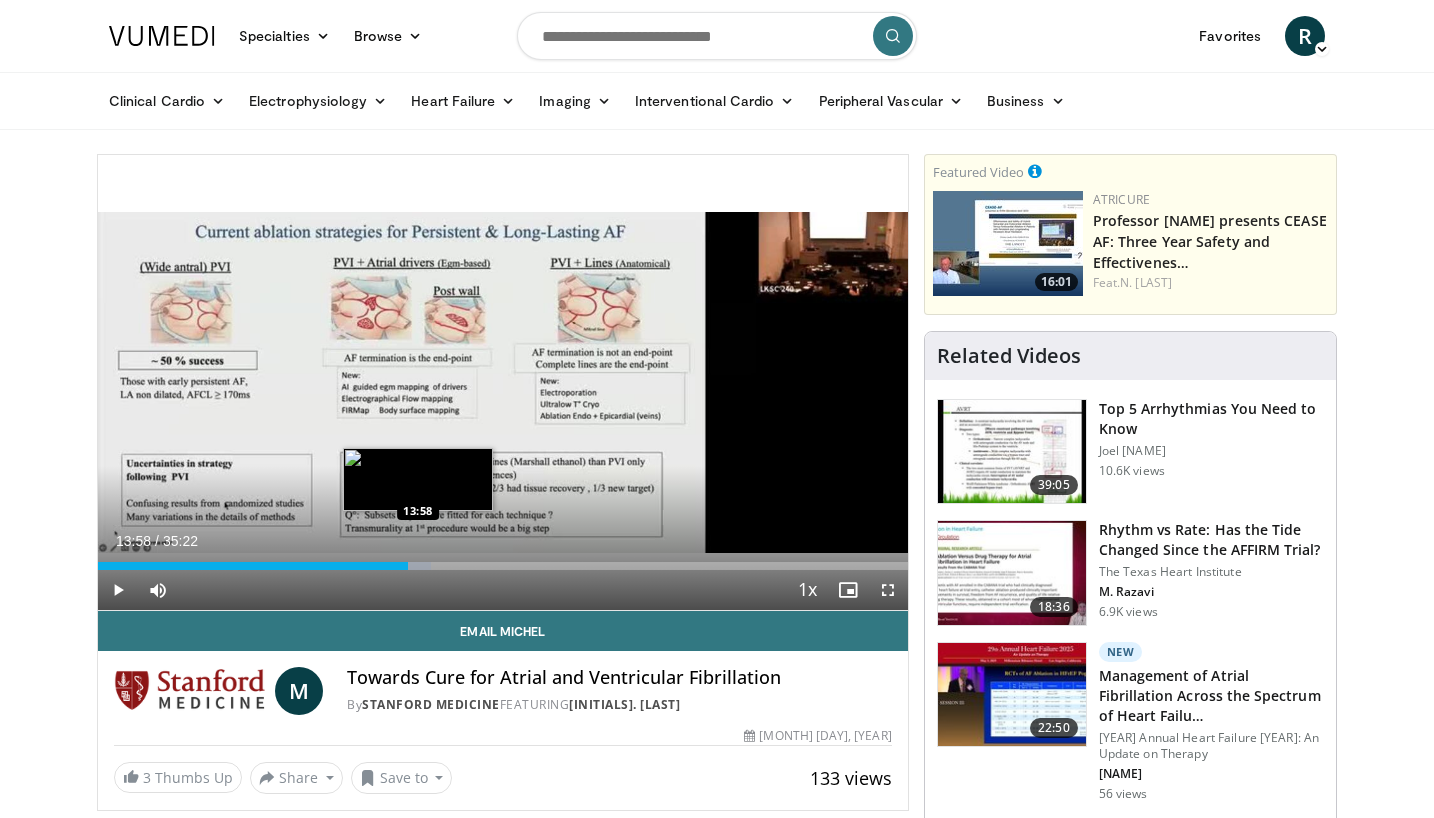 click at bounding box center (414, 566) 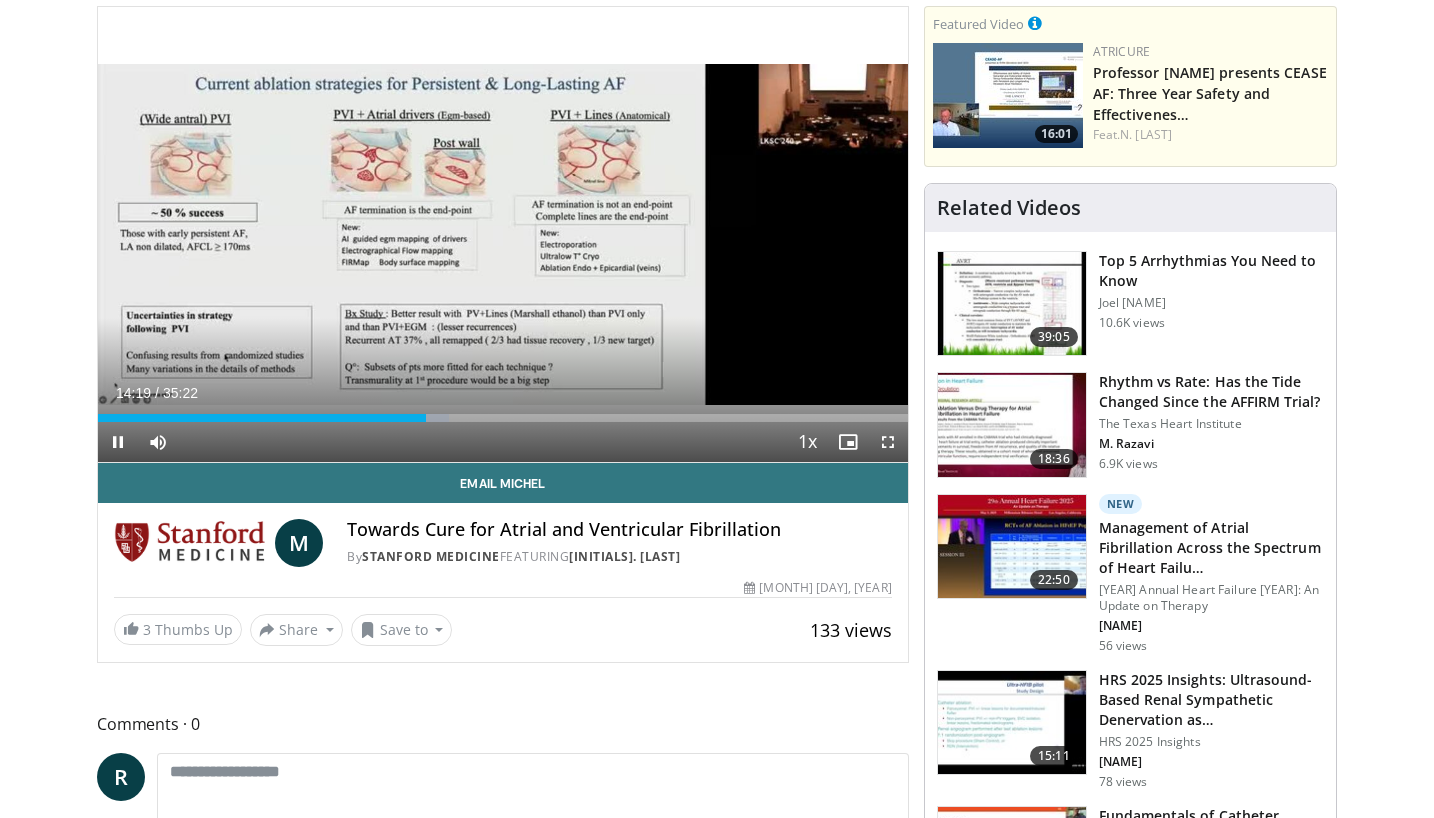 scroll, scrollTop: 200, scrollLeft: 0, axis: vertical 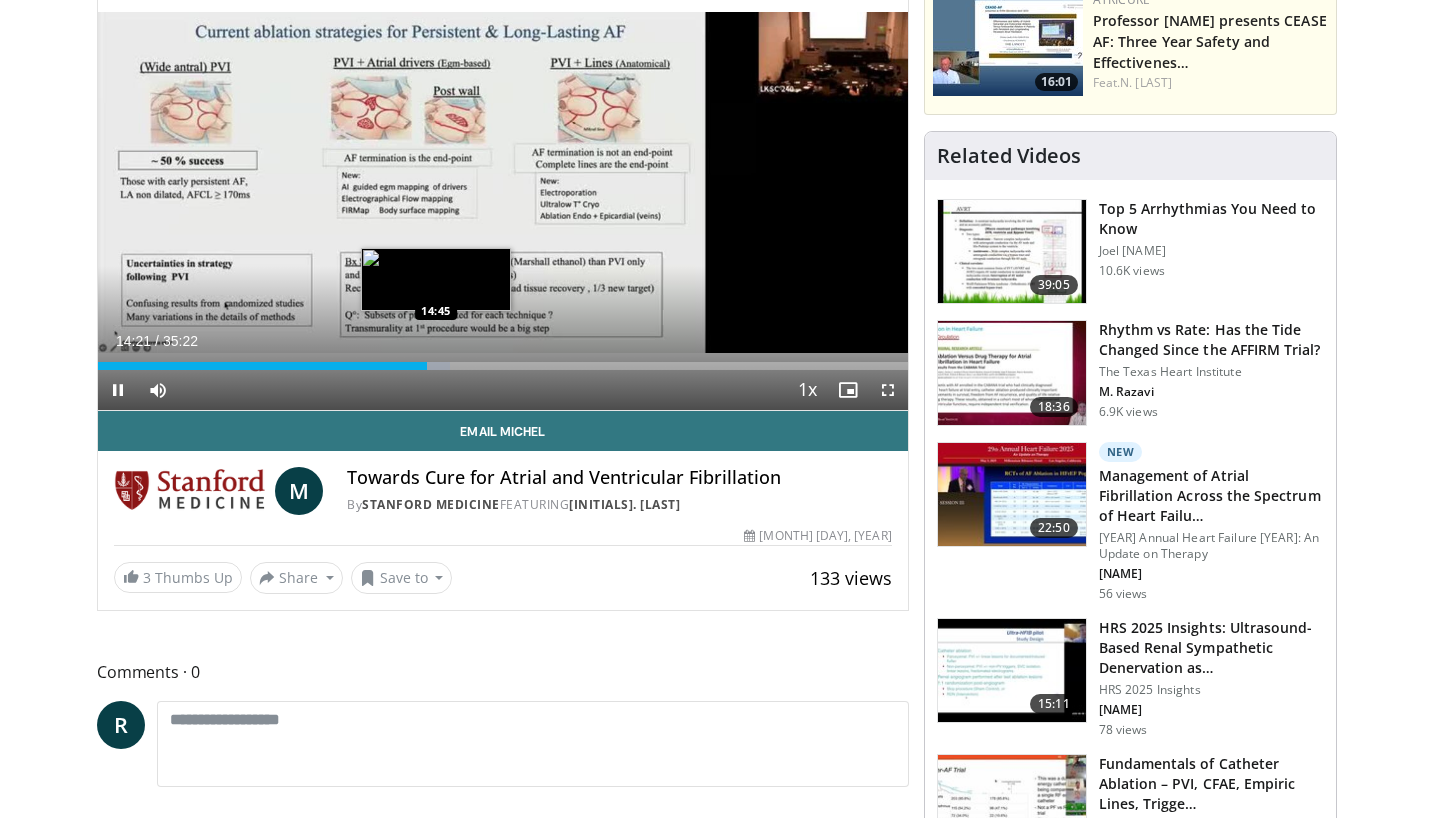 click on "Loaded :  43.47% 14:21 14:45" at bounding box center [503, 366] 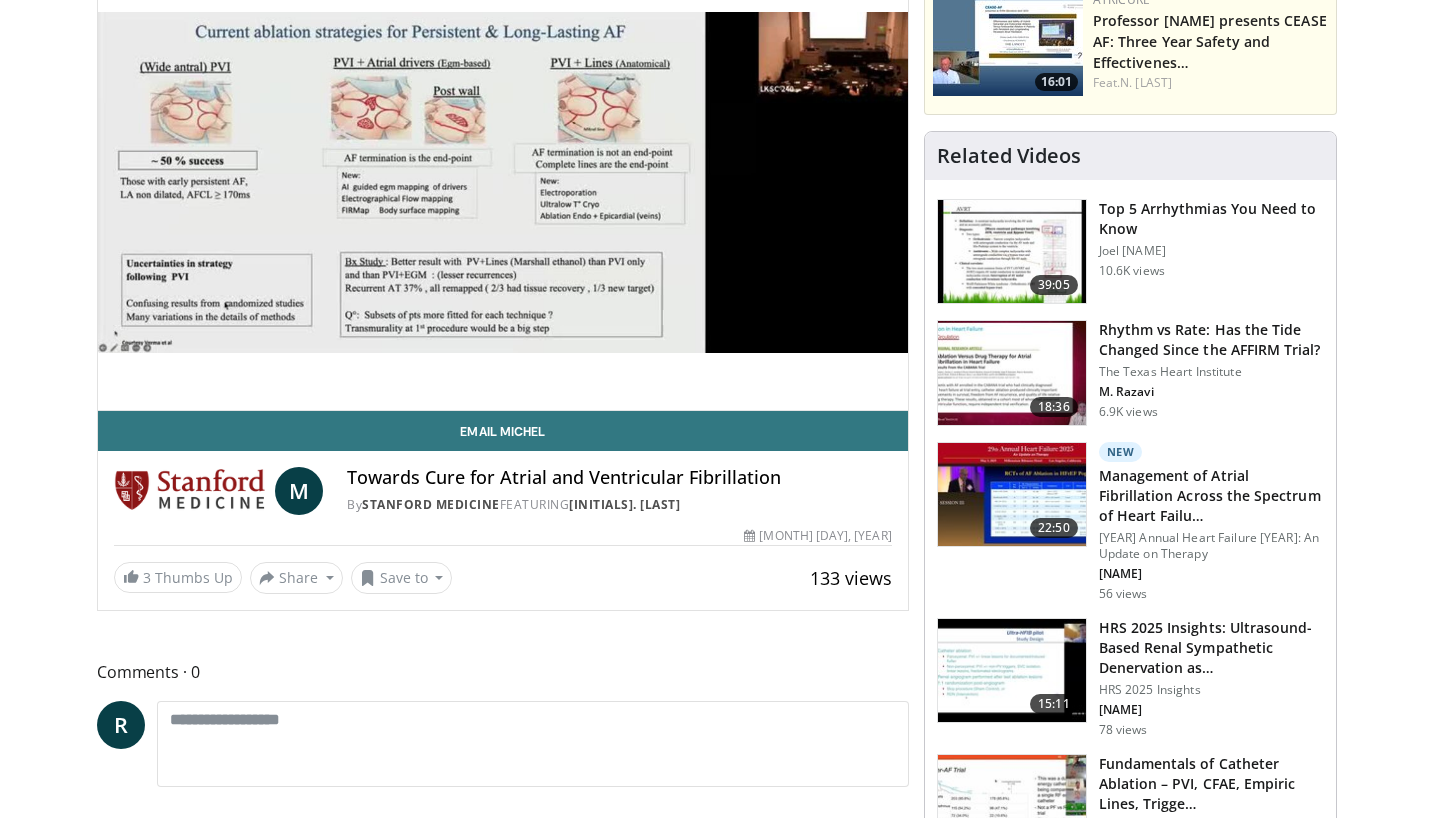 click on "**********" at bounding box center [503, 183] 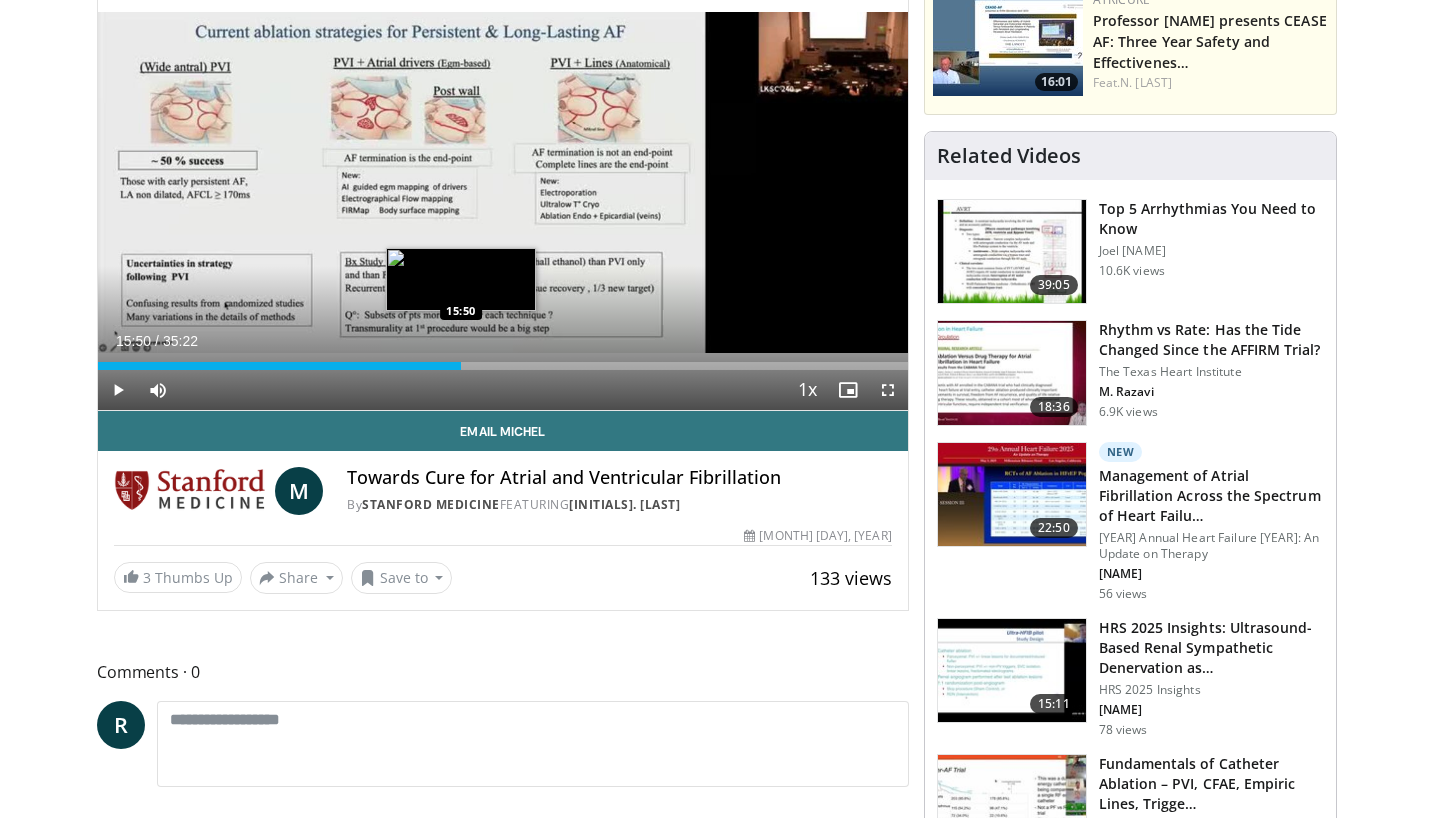 click at bounding box center (444, 366) 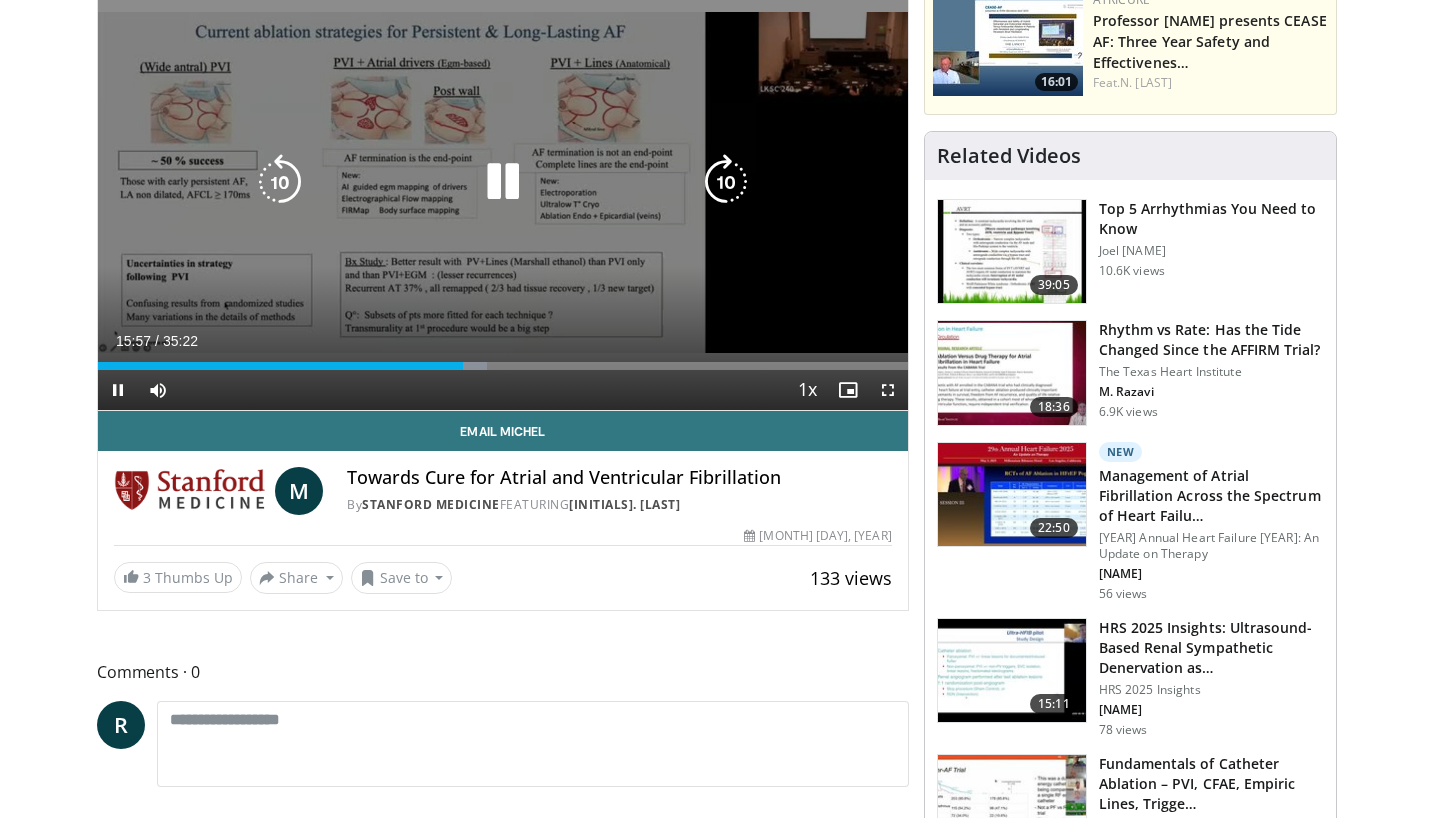 drag, startPoint x: 493, startPoint y: 179, endPoint x: 506, endPoint y: 181, distance: 13.152946 